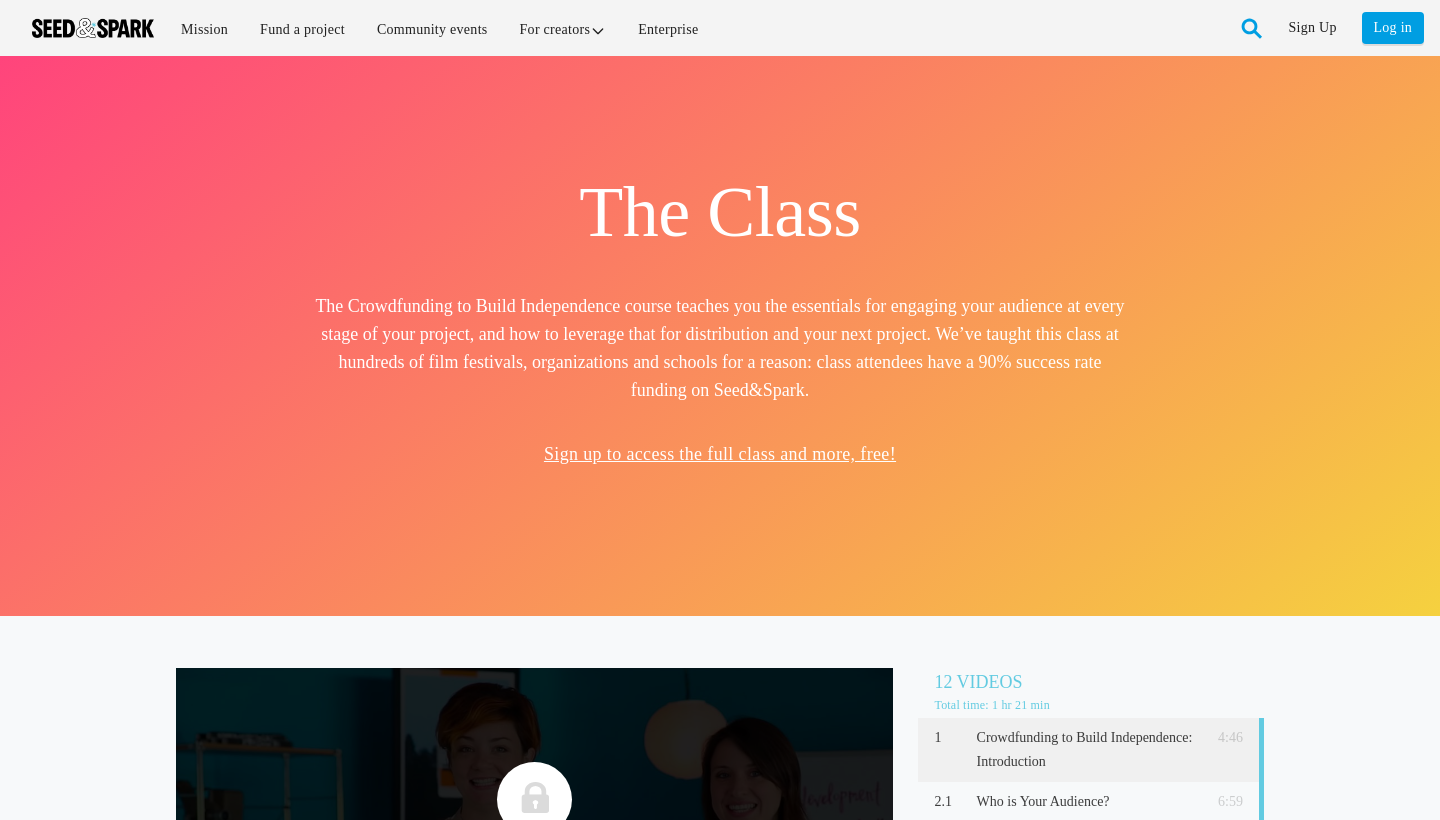 scroll, scrollTop: 0, scrollLeft: 0, axis: both 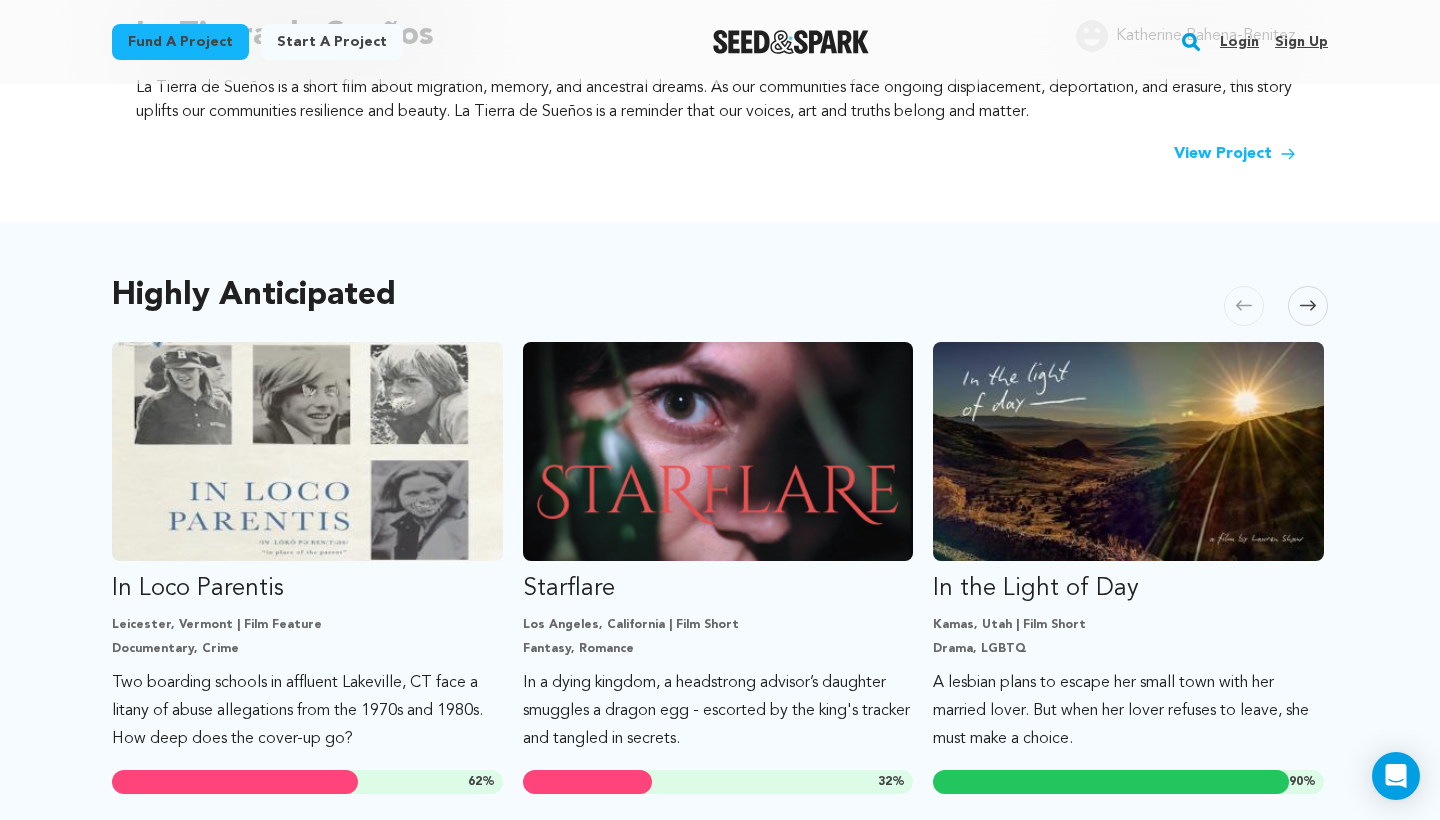 click on "Login" at bounding box center (1239, 42) 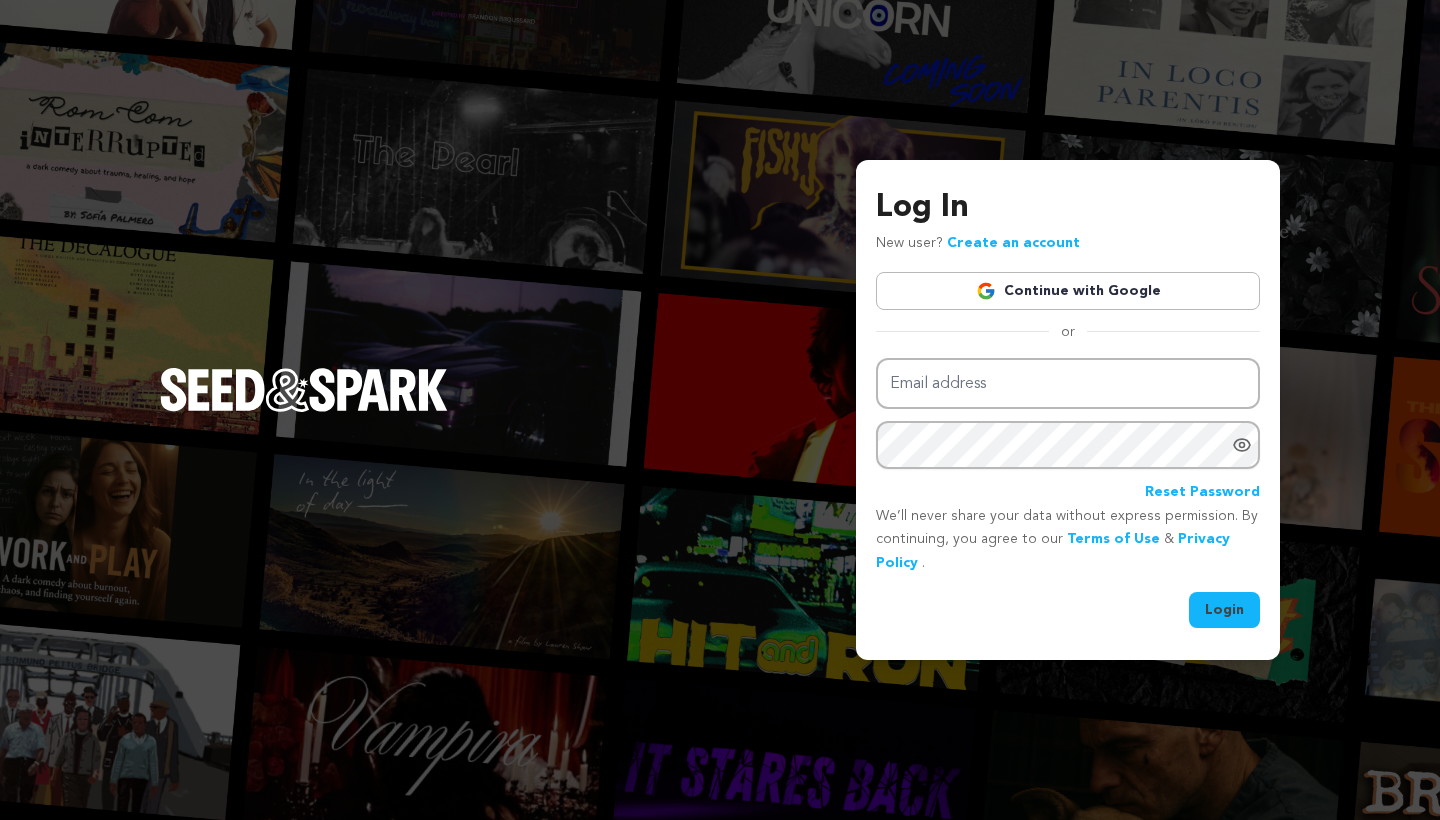 scroll, scrollTop: 0, scrollLeft: 0, axis: both 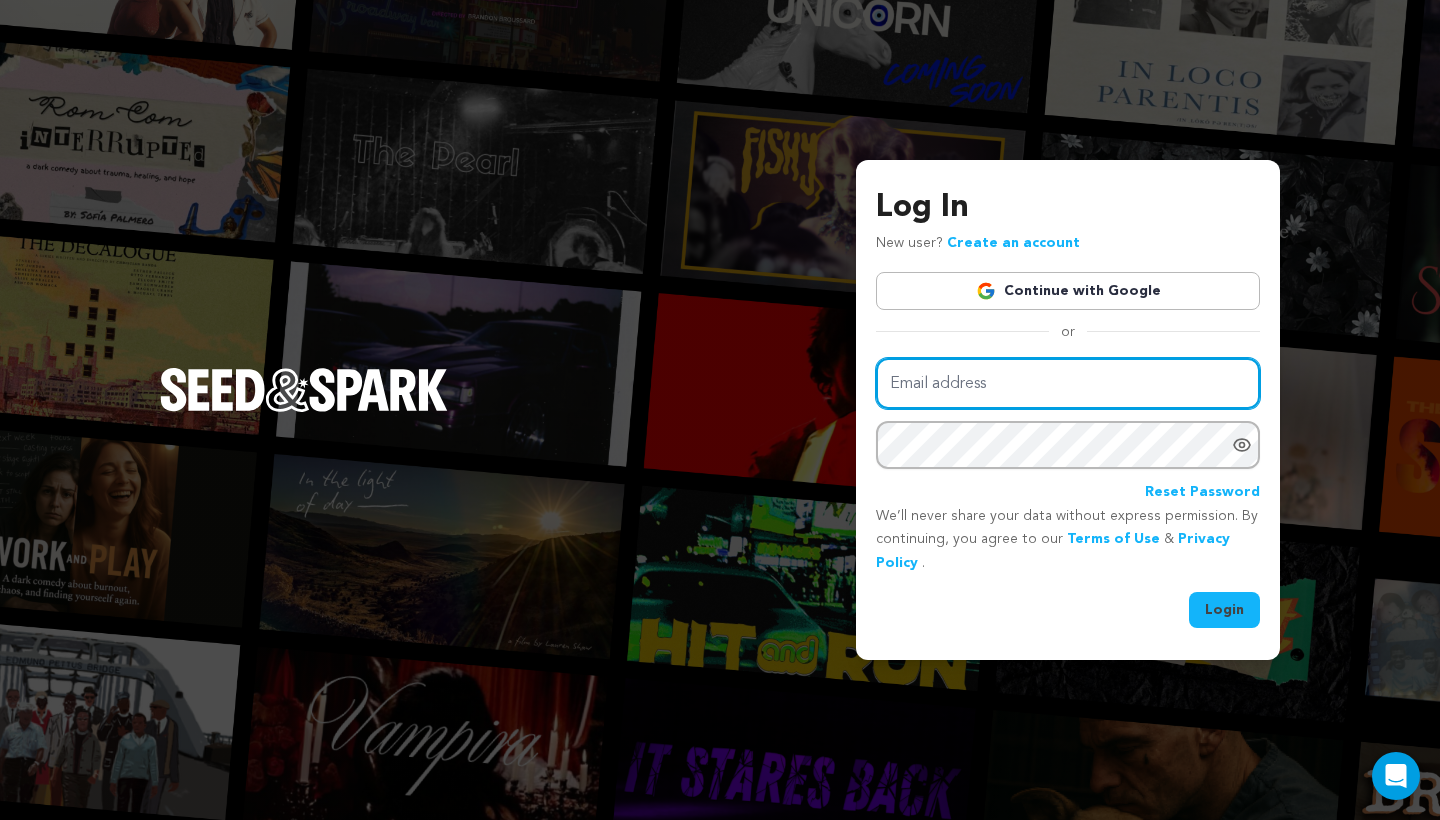 type on "krystlenadams@gmail.com" 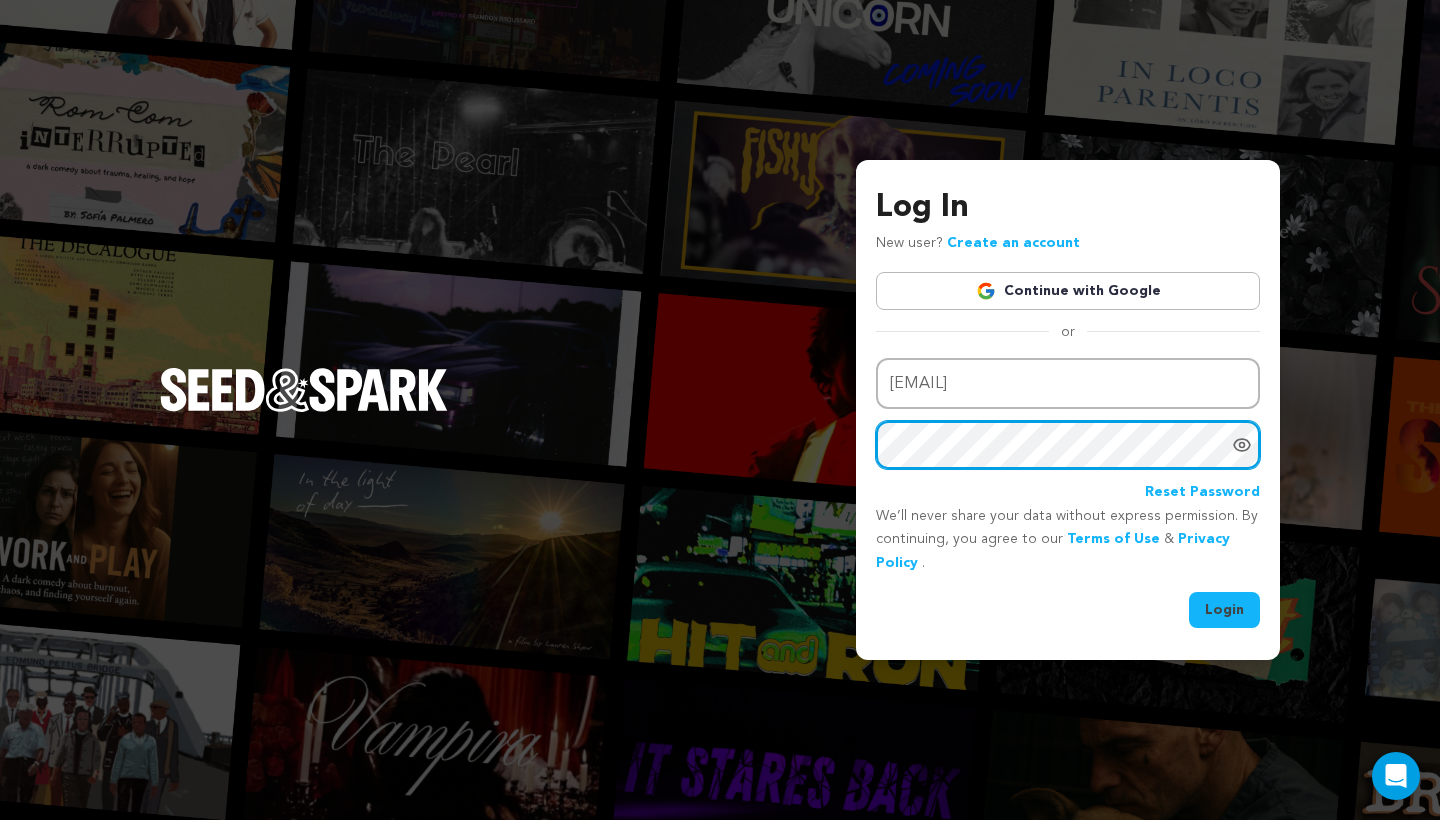 click on "Login" at bounding box center (1224, 610) 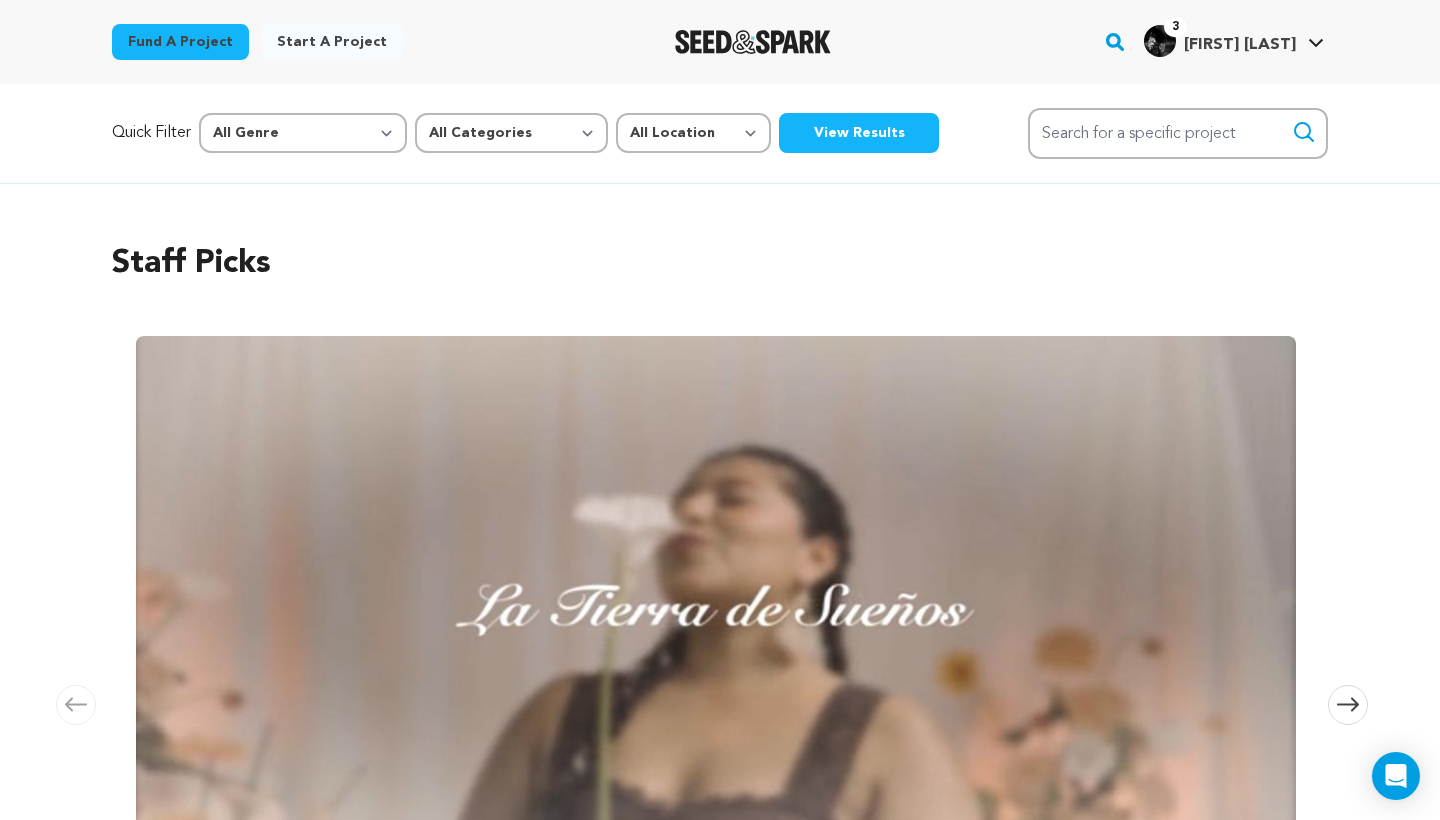 scroll, scrollTop: 0, scrollLeft: 0, axis: both 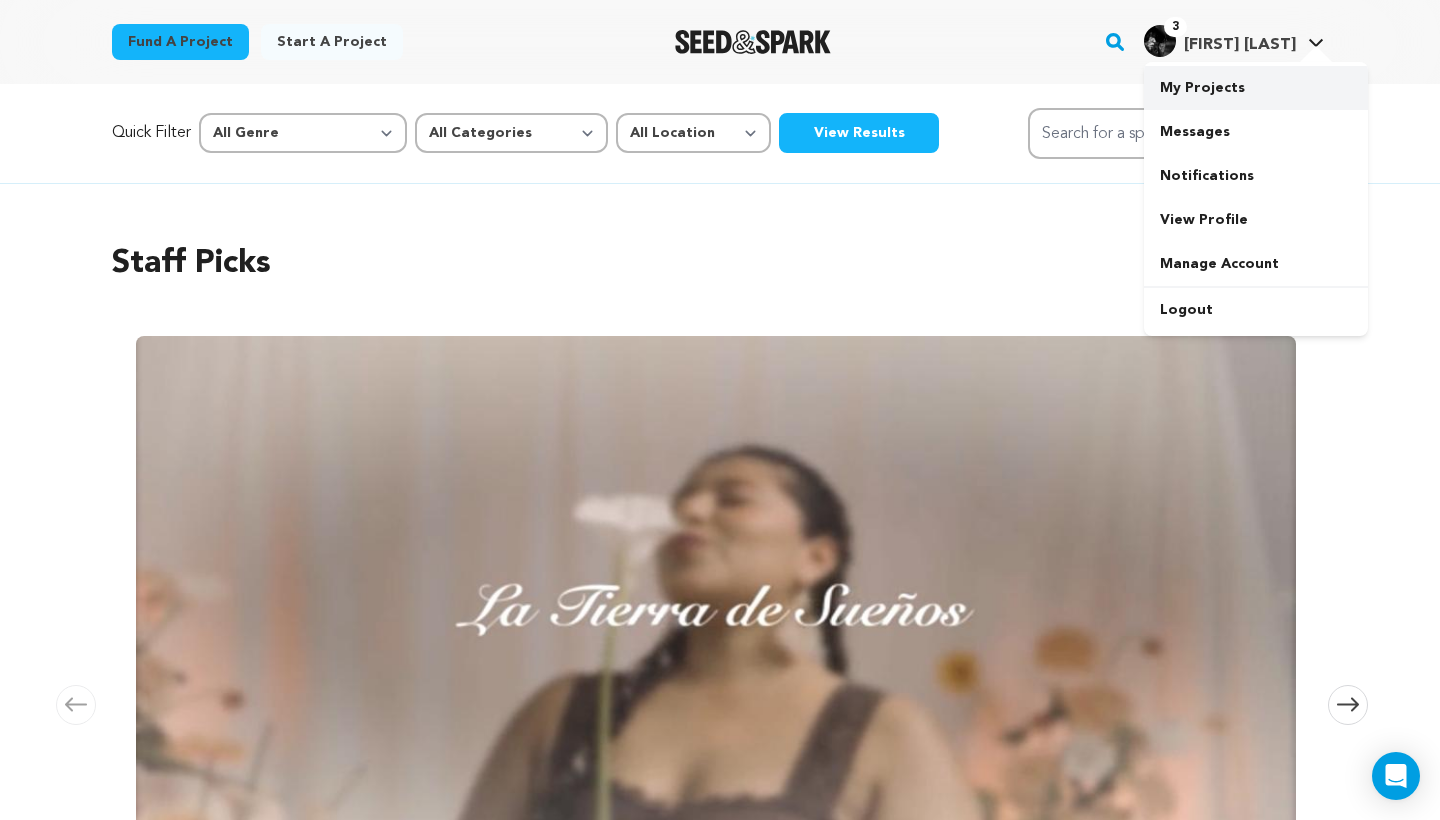 click on "My Projects" at bounding box center (1256, 88) 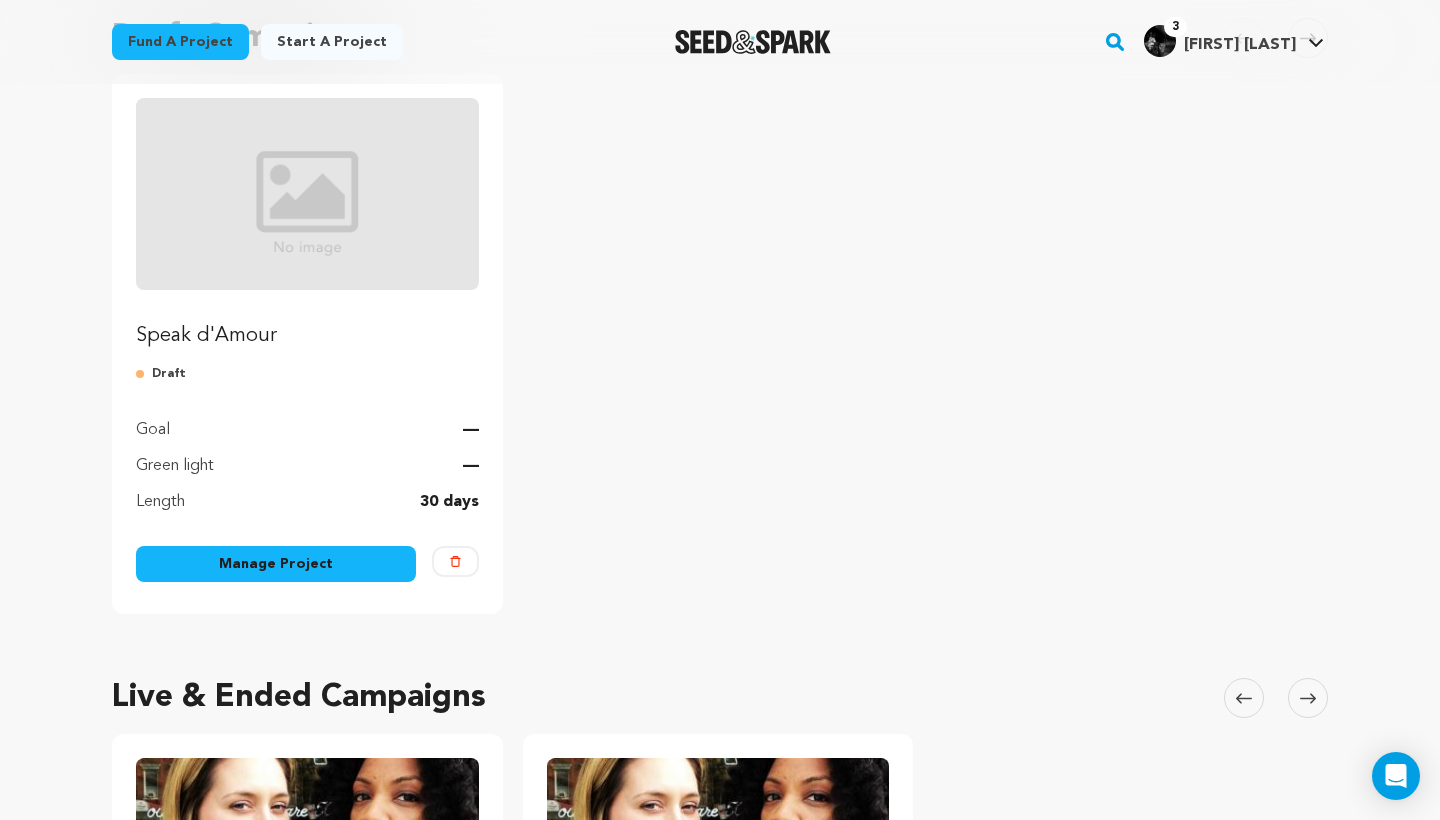 scroll, scrollTop: 222, scrollLeft: 0, axis: vertical 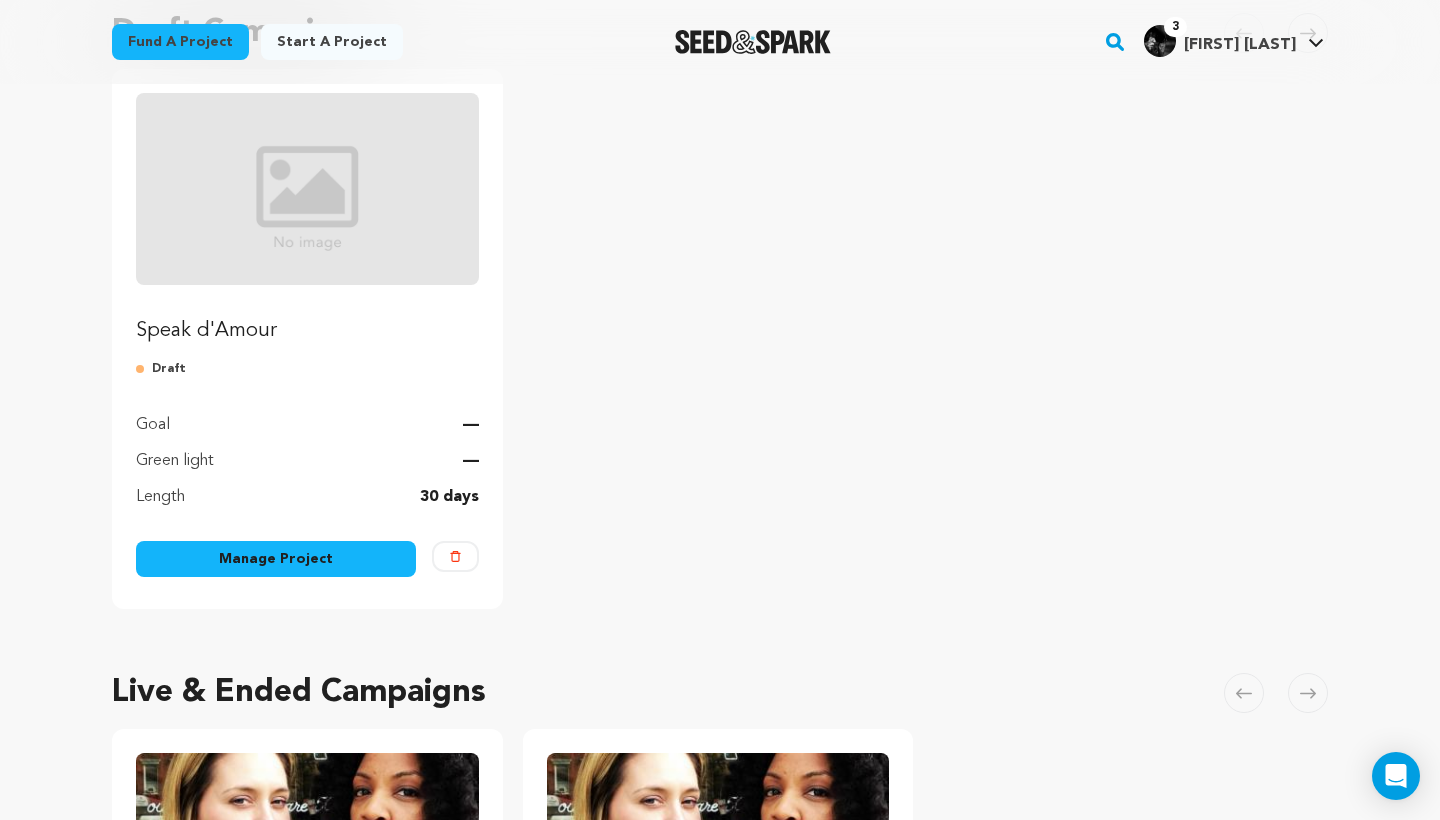 click on "Goal
—" at bounding box center [307, 413] 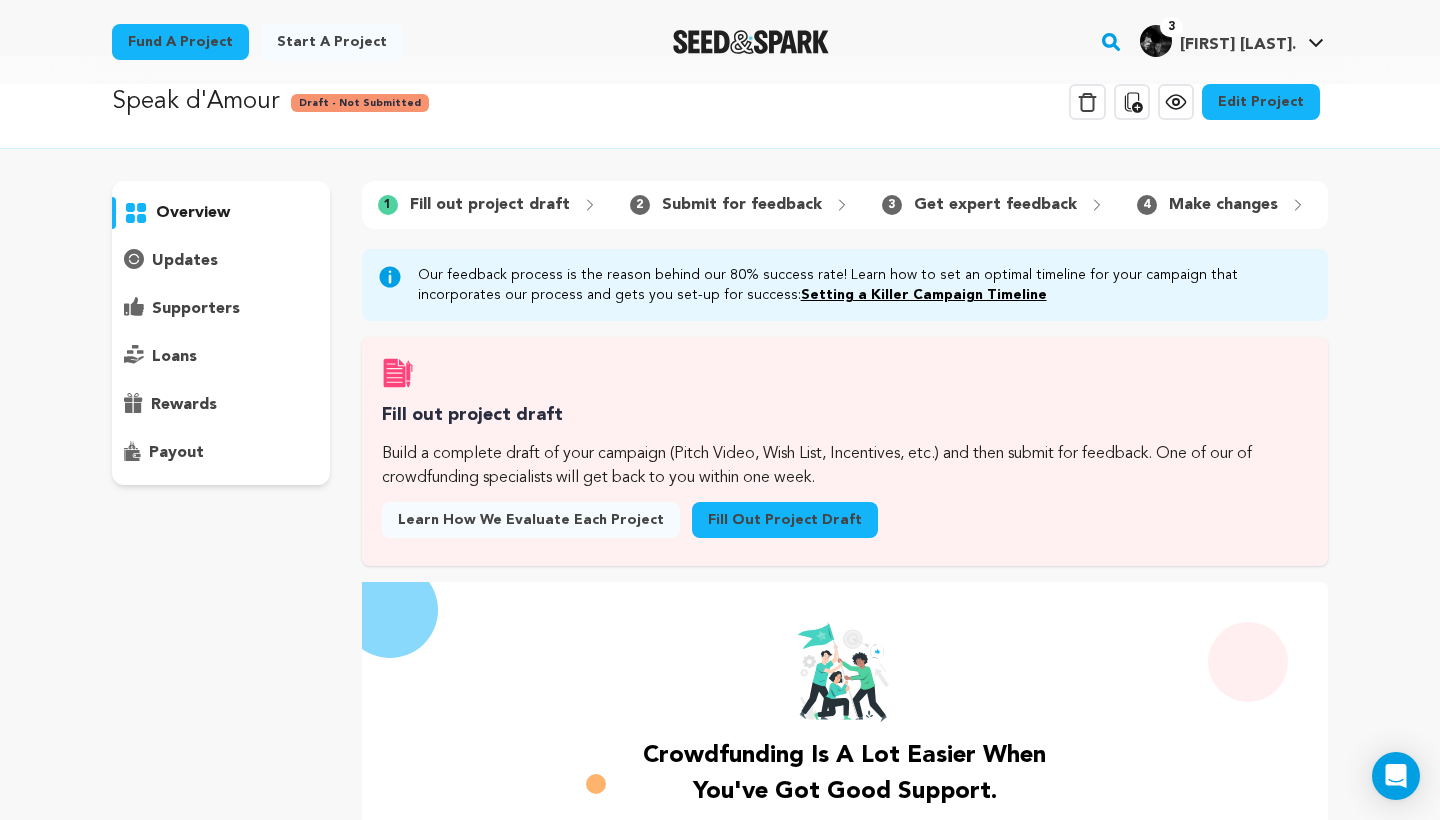 scroll, scrollTop: 34, scrollLeft: 0, axis: vertical 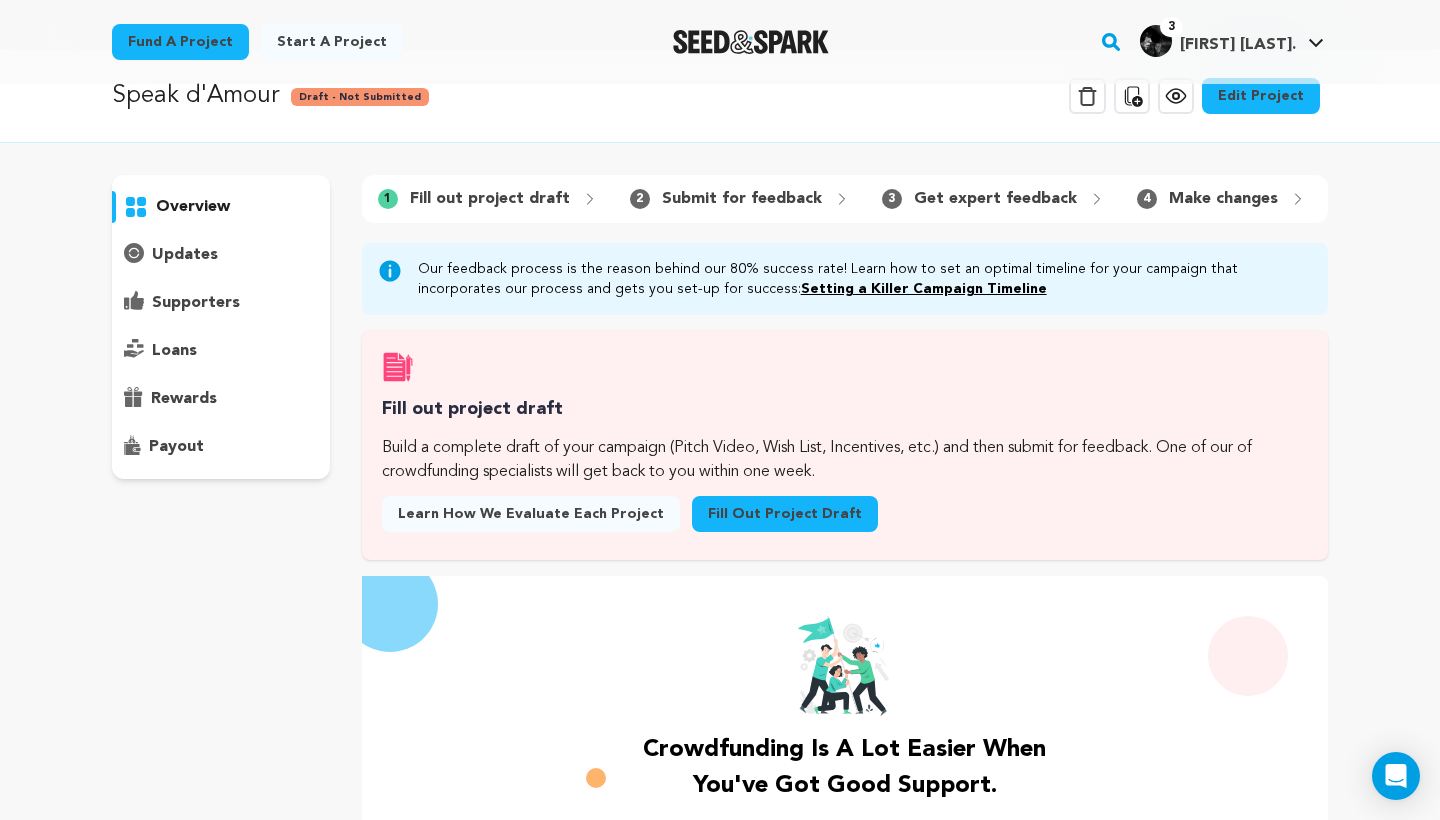 click on "Fill out project draft" at bounding box center (490, 199) 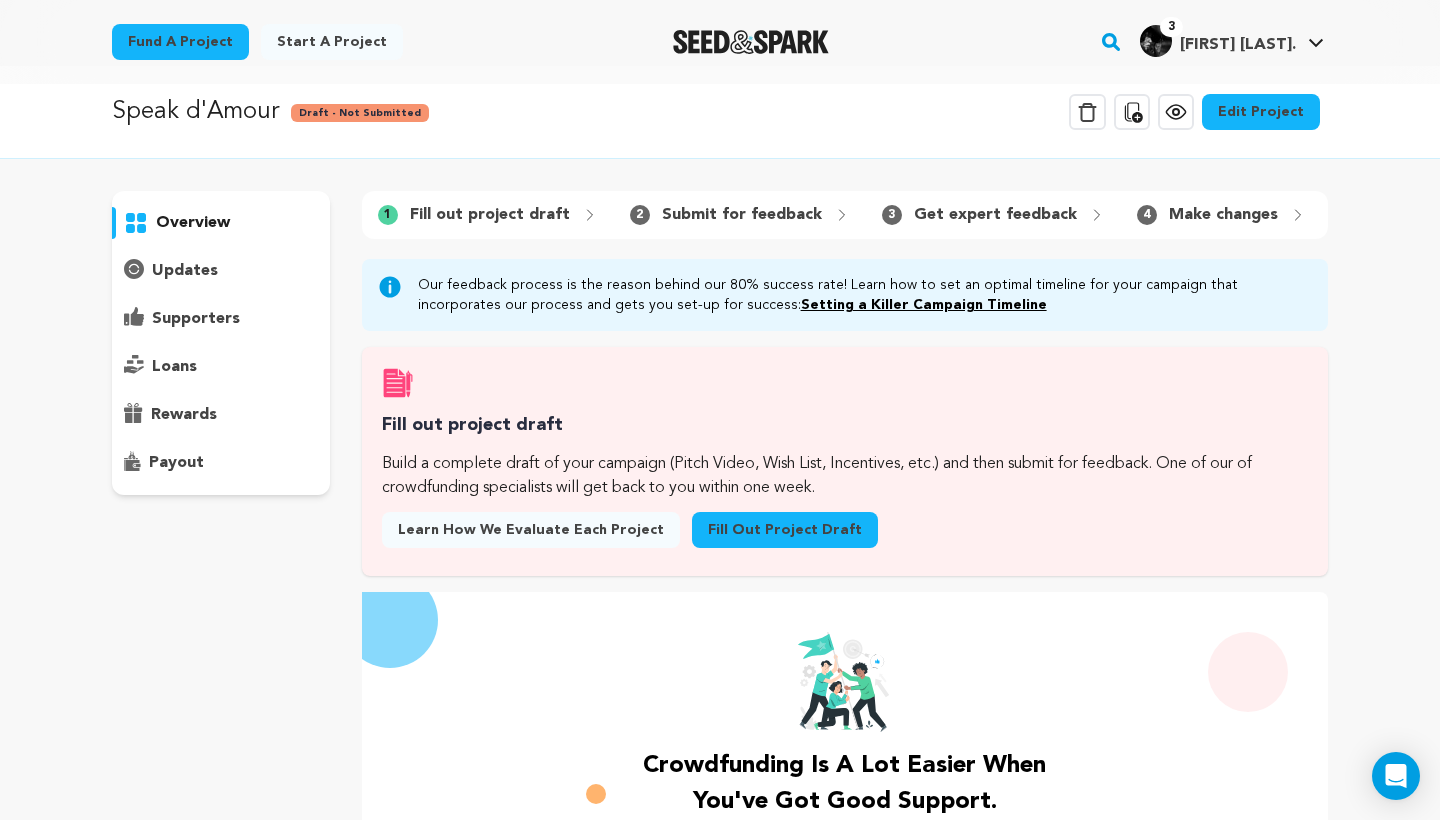 scroll, scrollTop: 20, scrollLeft: 0, axis: vertical 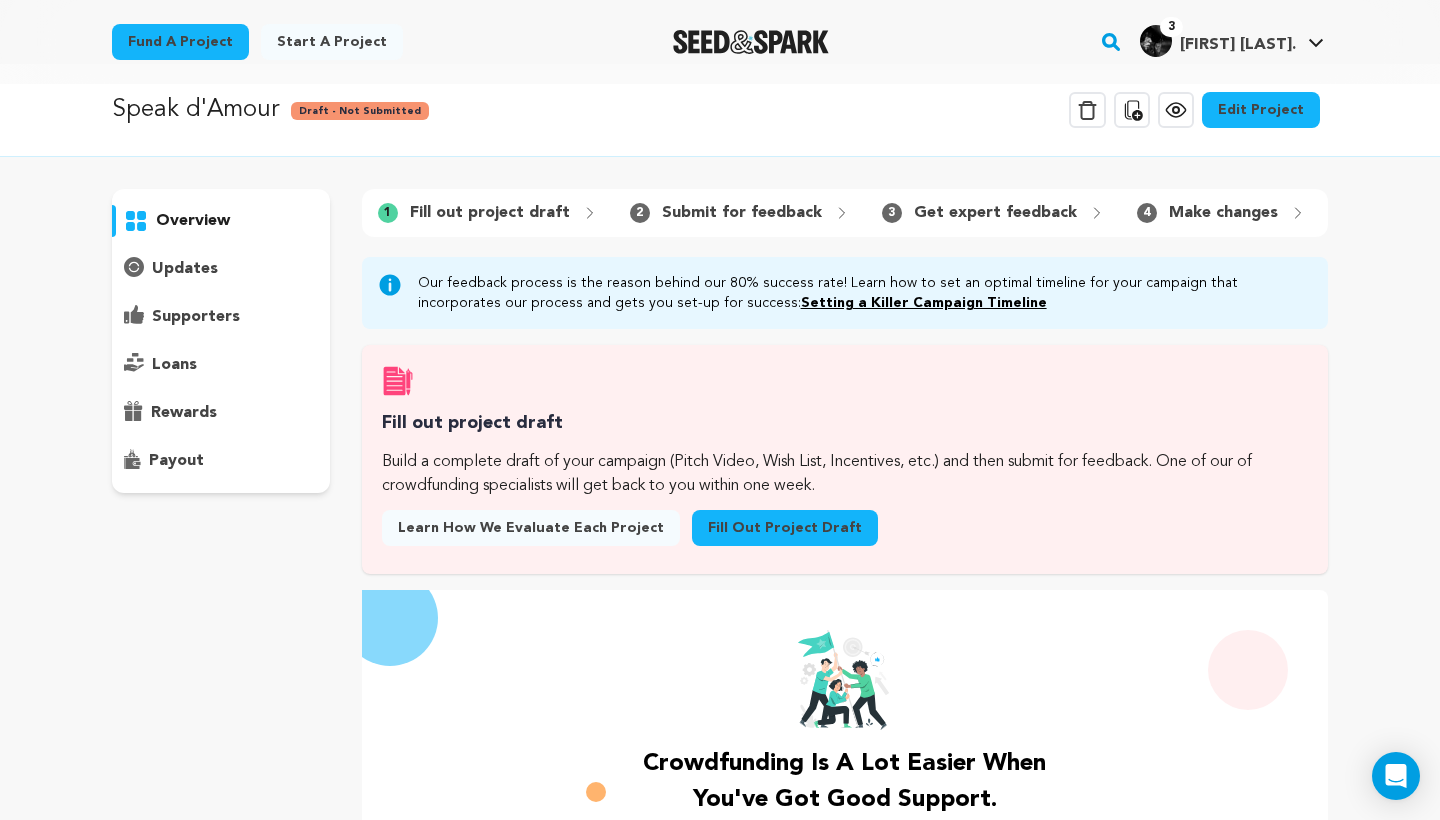 click on "Edit Project" at bounding box center (1261, 110) 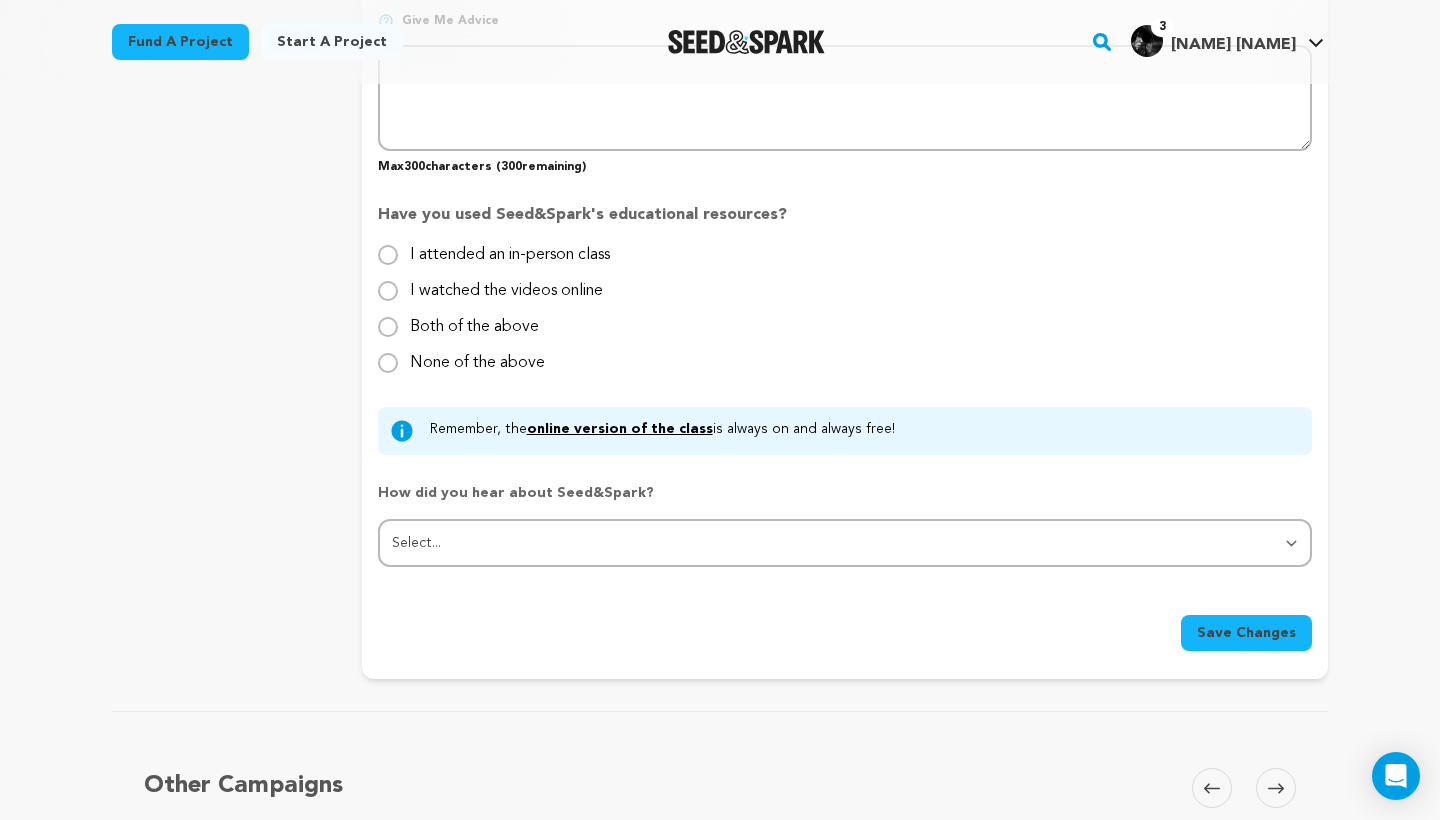 scroll, scrollTop: 1893, scrollLeft: 0, axis: vertical 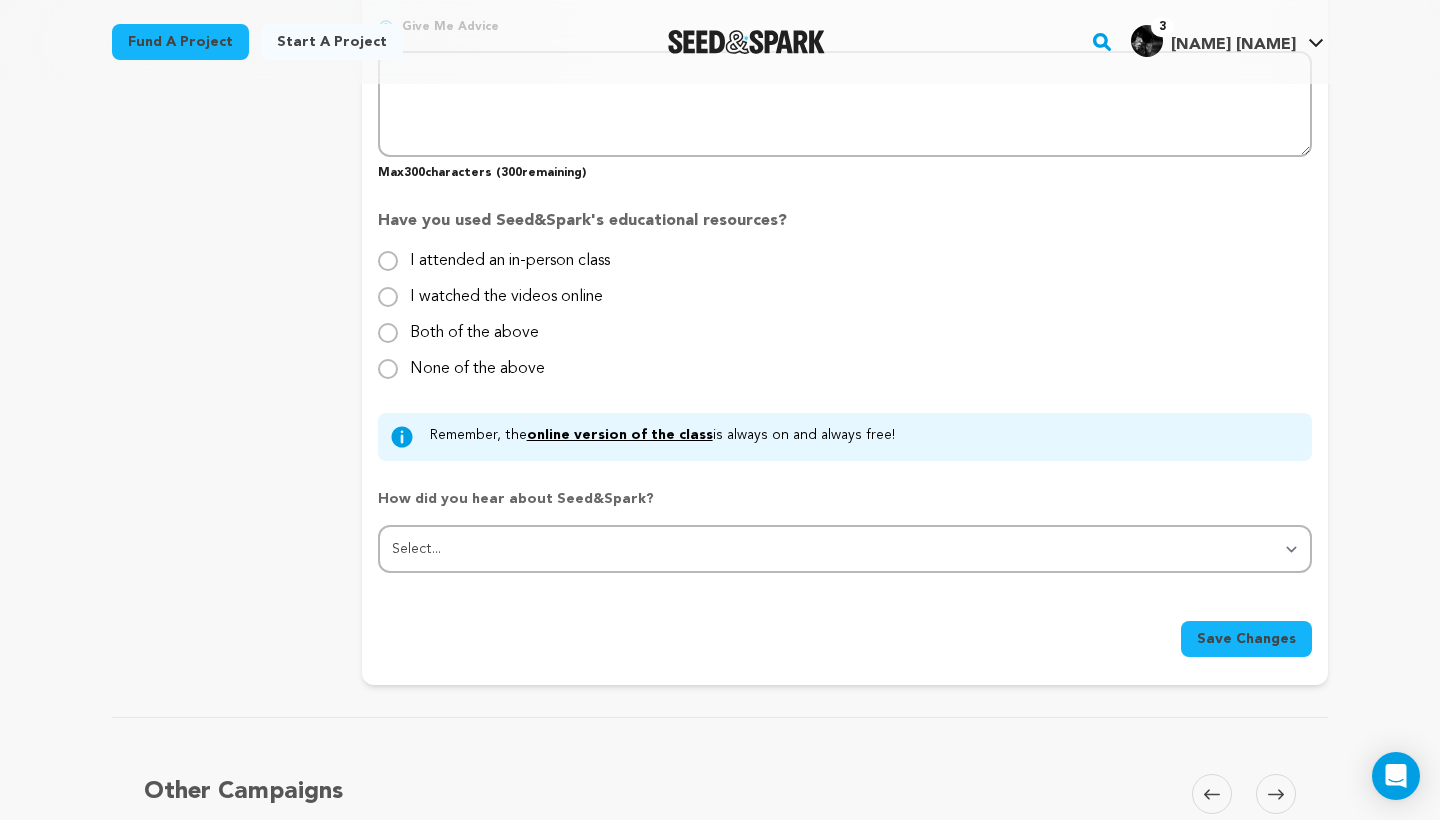 click on "online version
of the class" at bounding box center (620, 435) 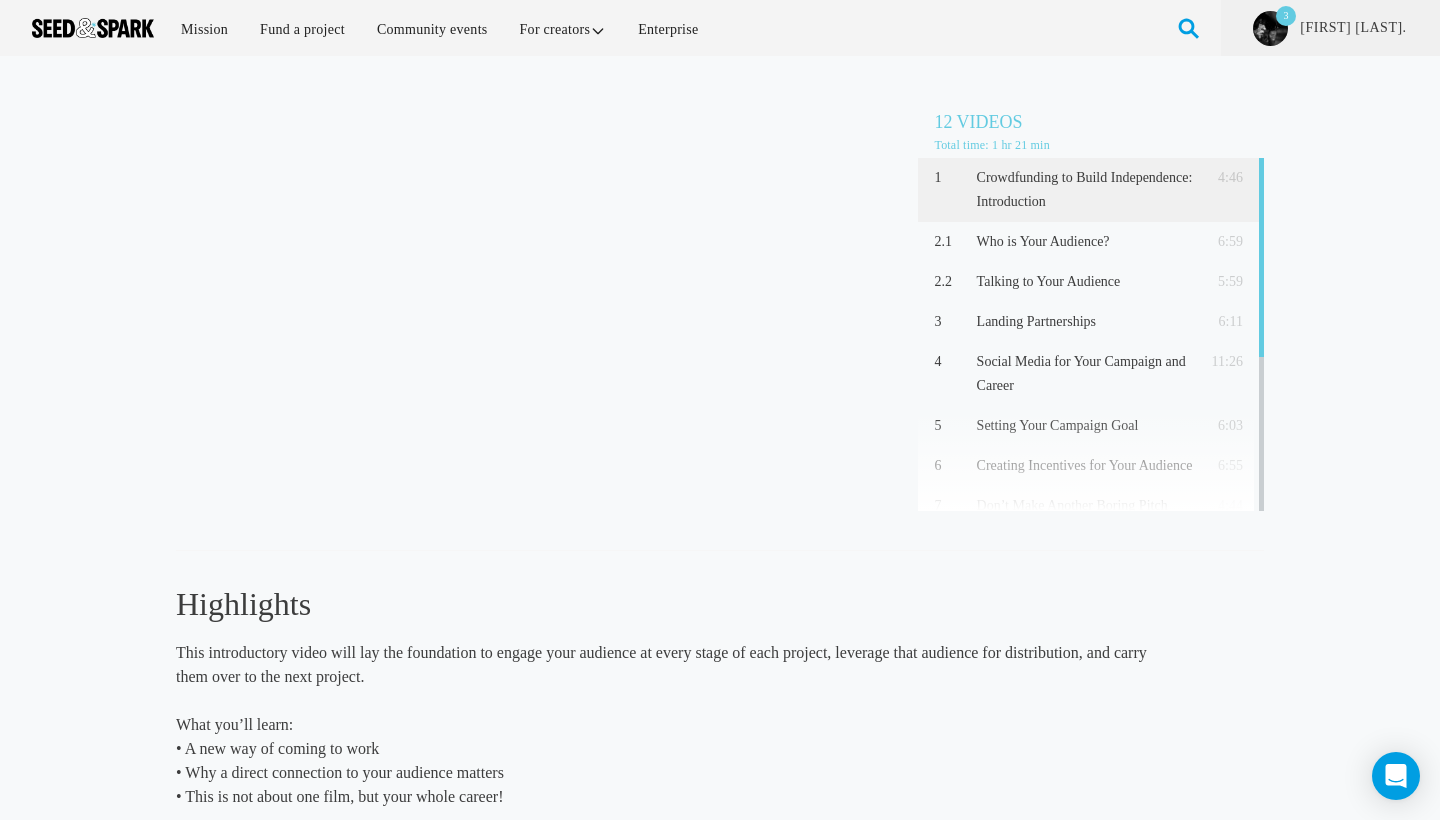 scroll, scrollTop: 0, scrollLeft: 0, axis: both 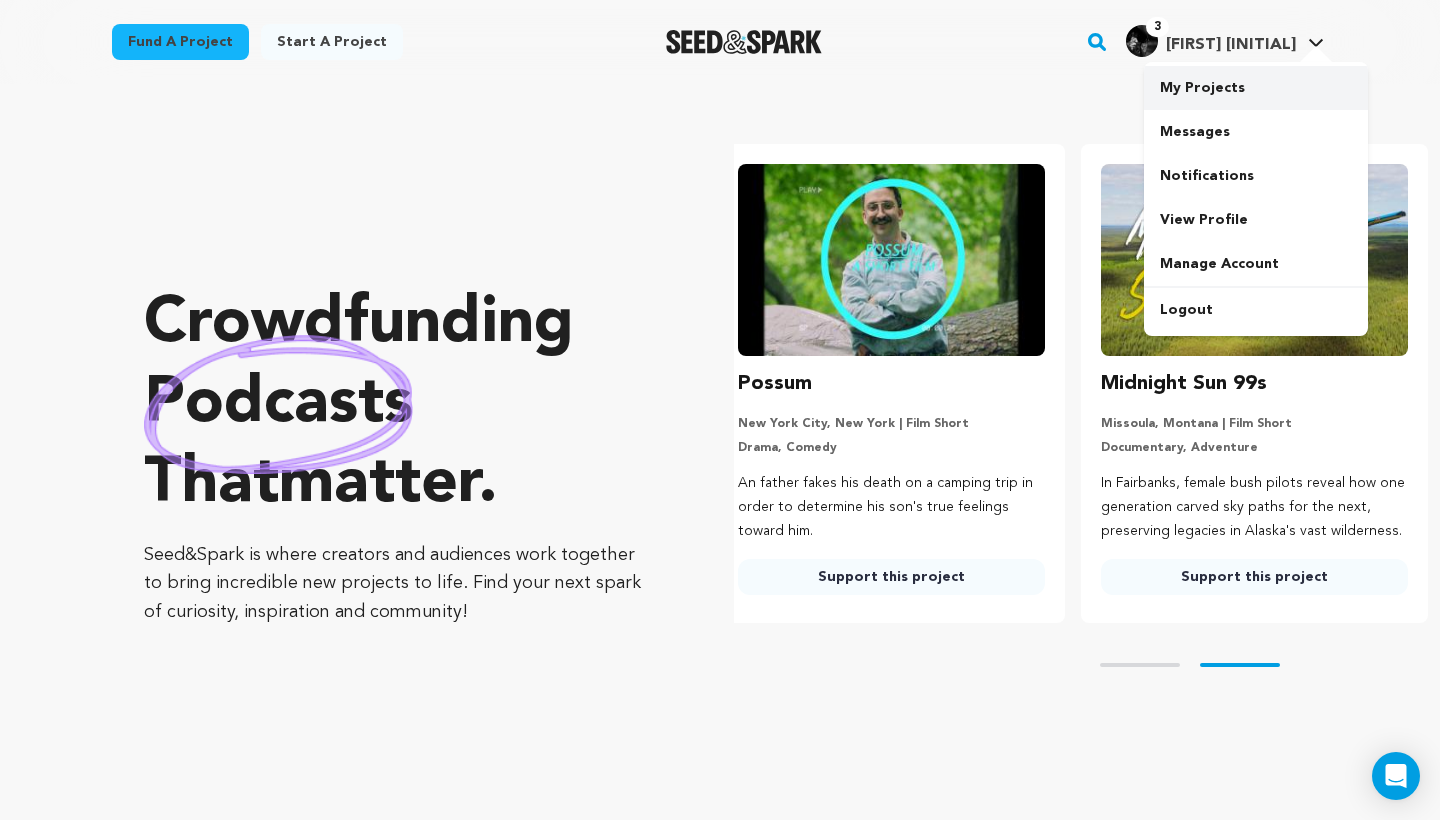 click on "My Projects" at bounding box center [1256, 88] 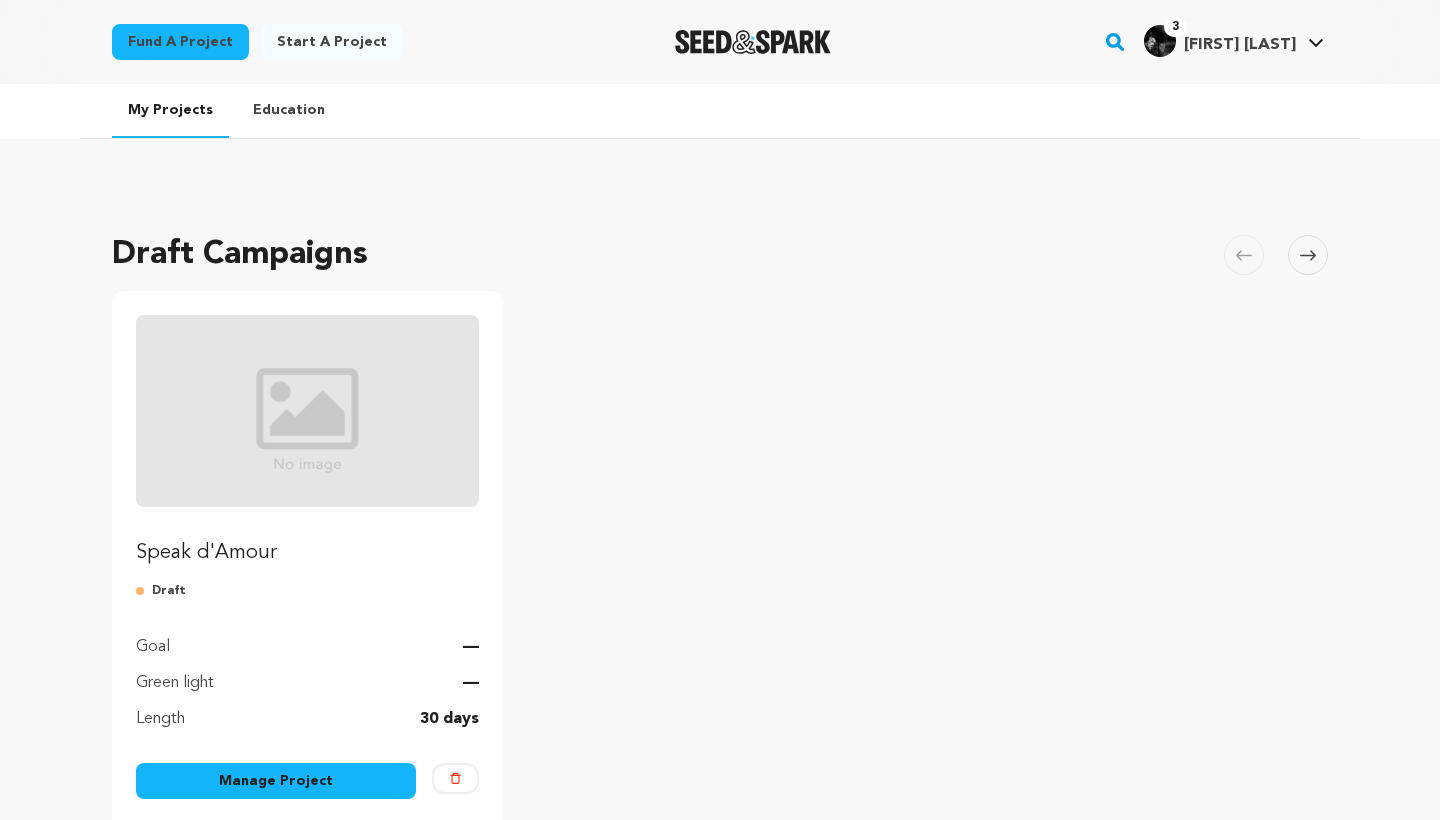 scroll, scrollTop: 0, scrollLeft: 0, axis: both 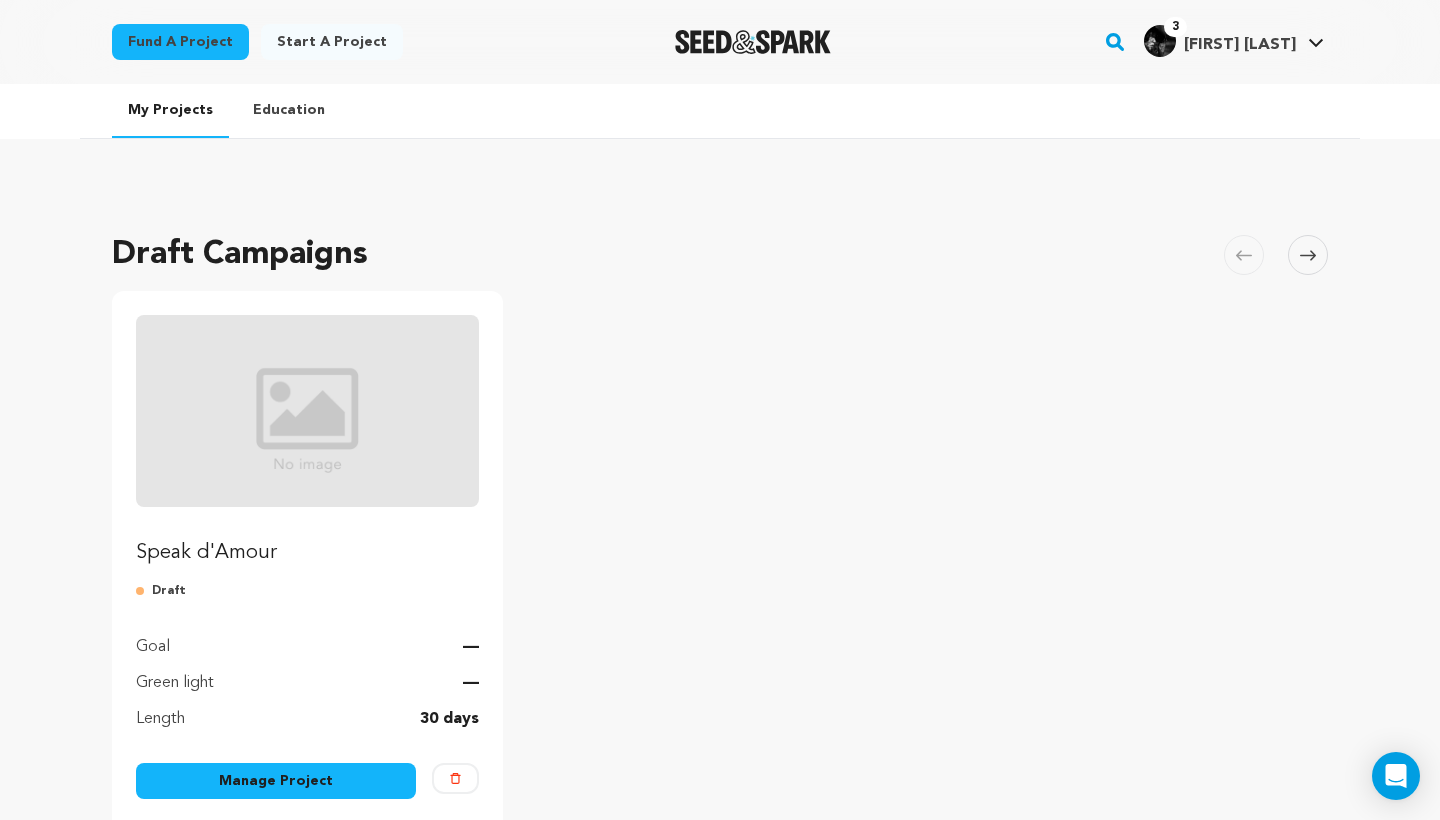 click on "Manage Project" at bounding box center [276, 781] 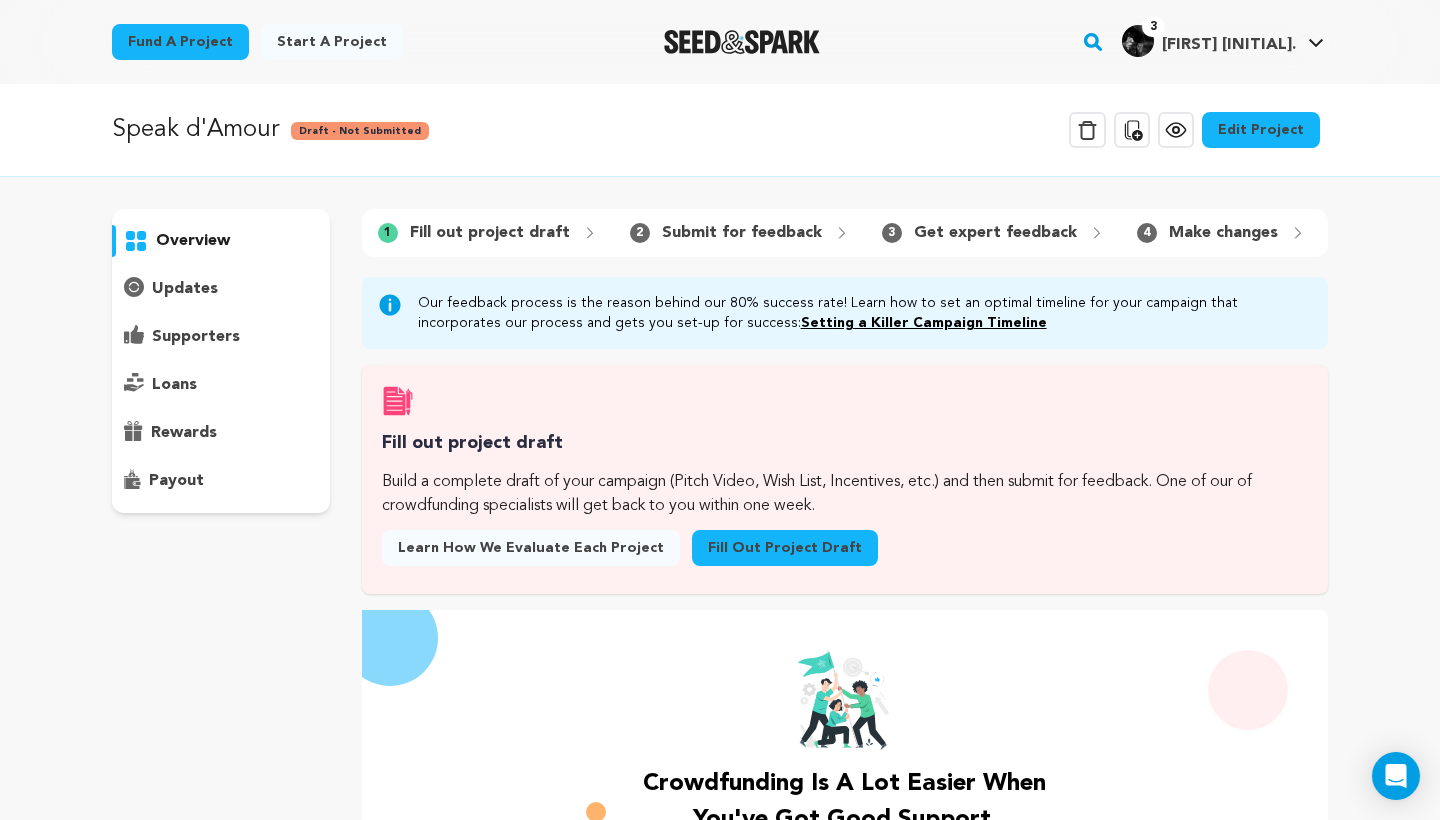 scroll, scrollTop: 0, scrollLeft: 0, axis: both 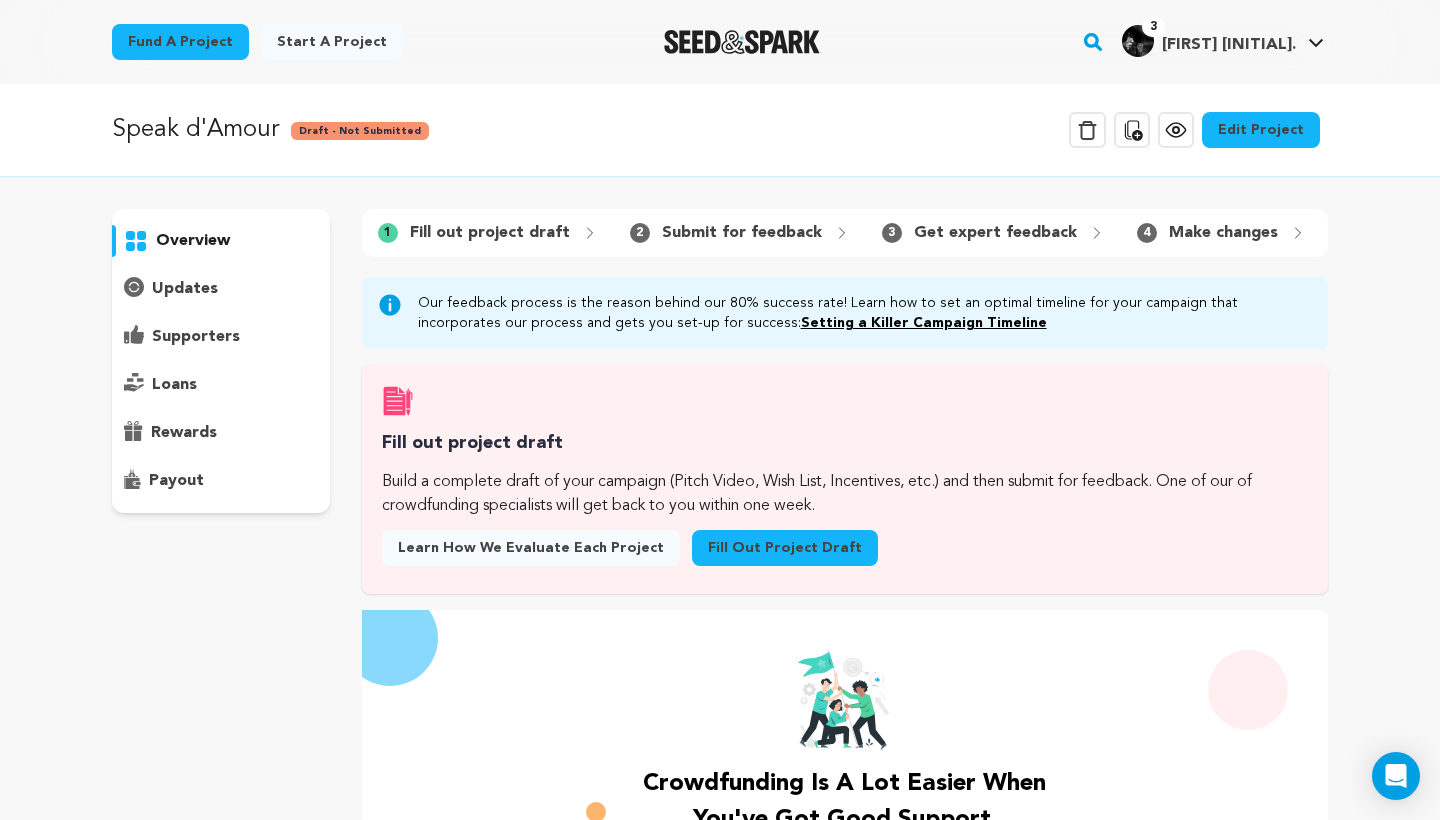 click on "Edit Project" at bounding box center (1261, 130) 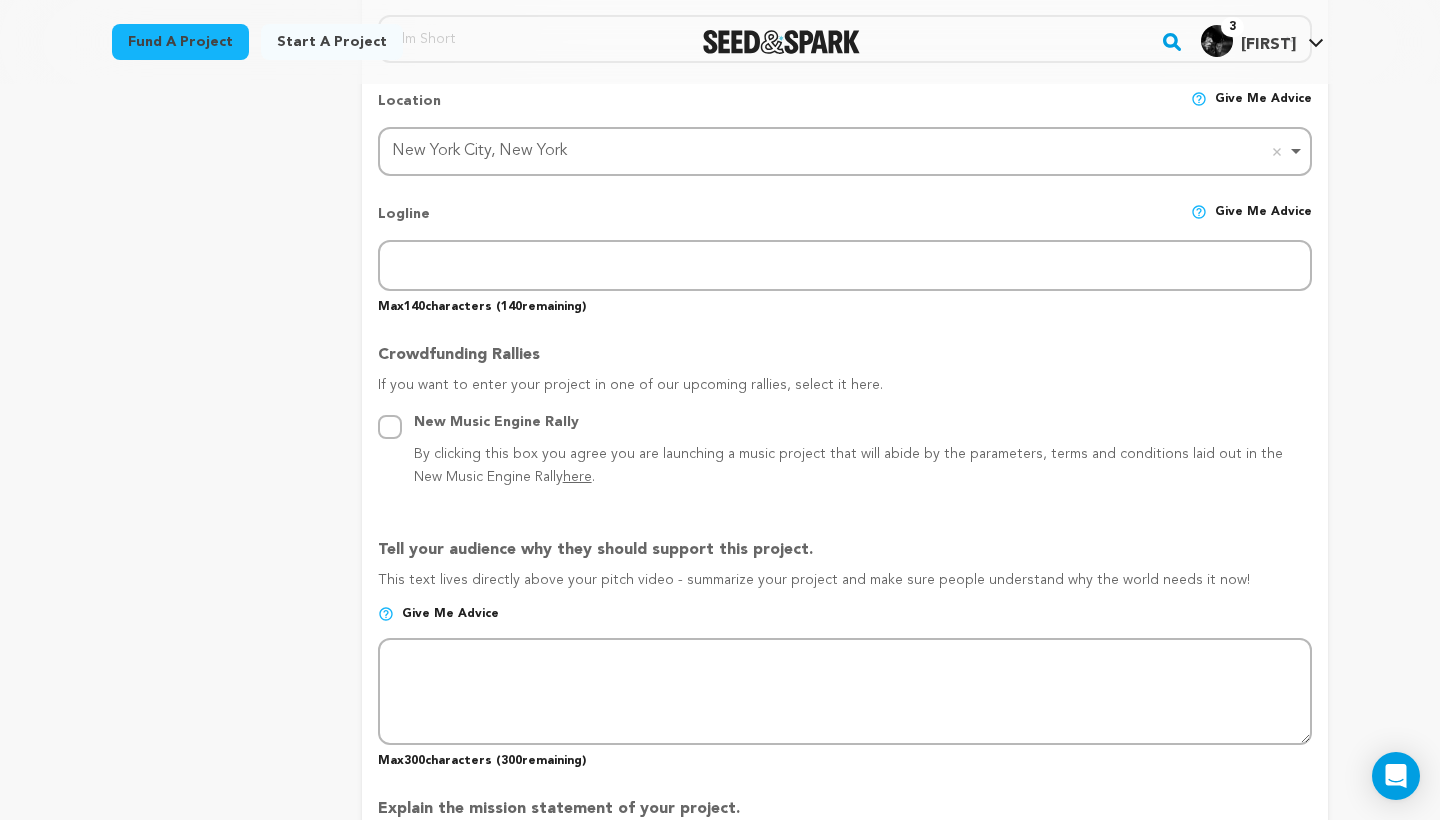 scroll, scrollTop: 852, scrollLeft: 0, axis: vertical 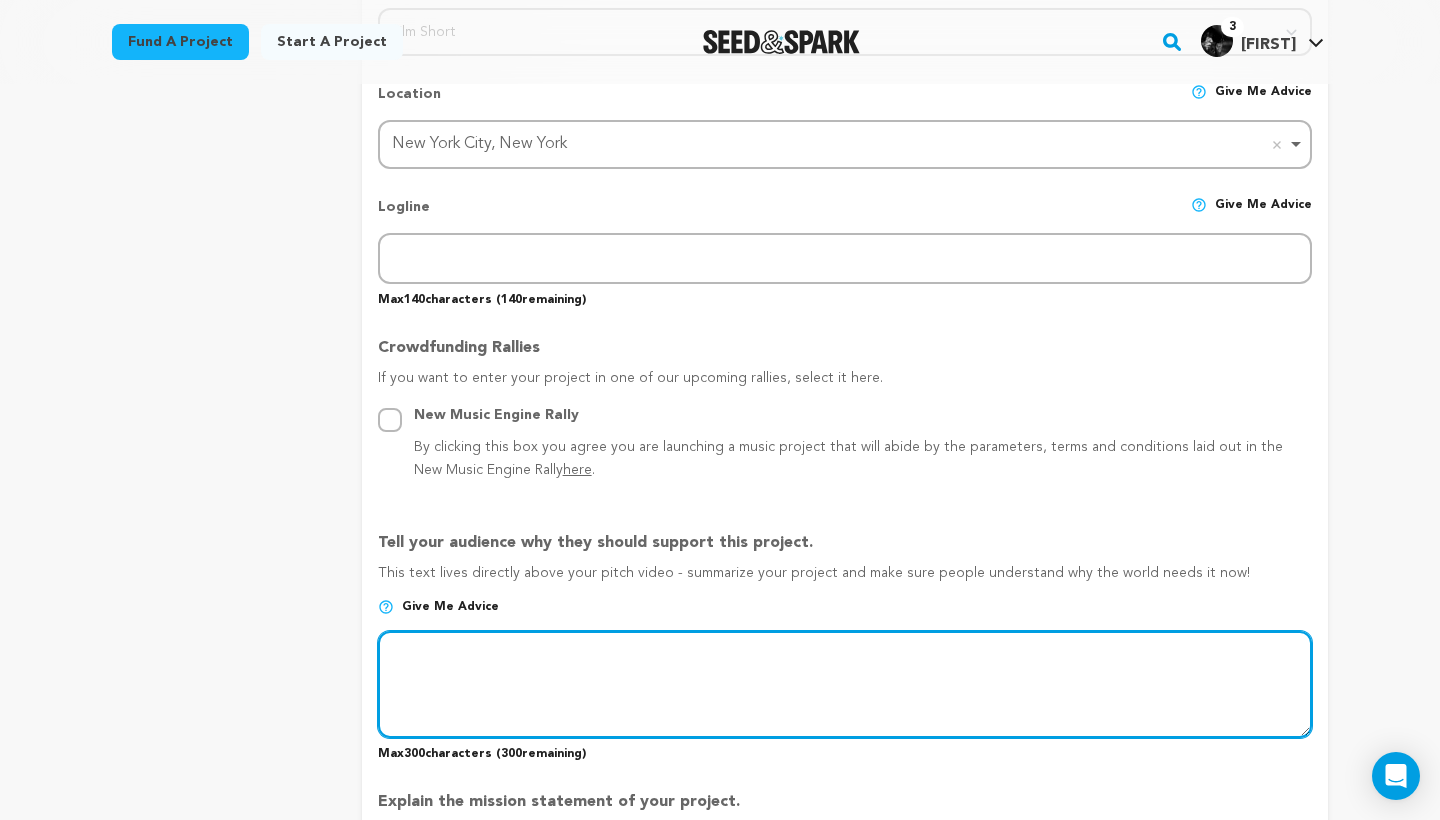 click at bounding box center [845, 684] 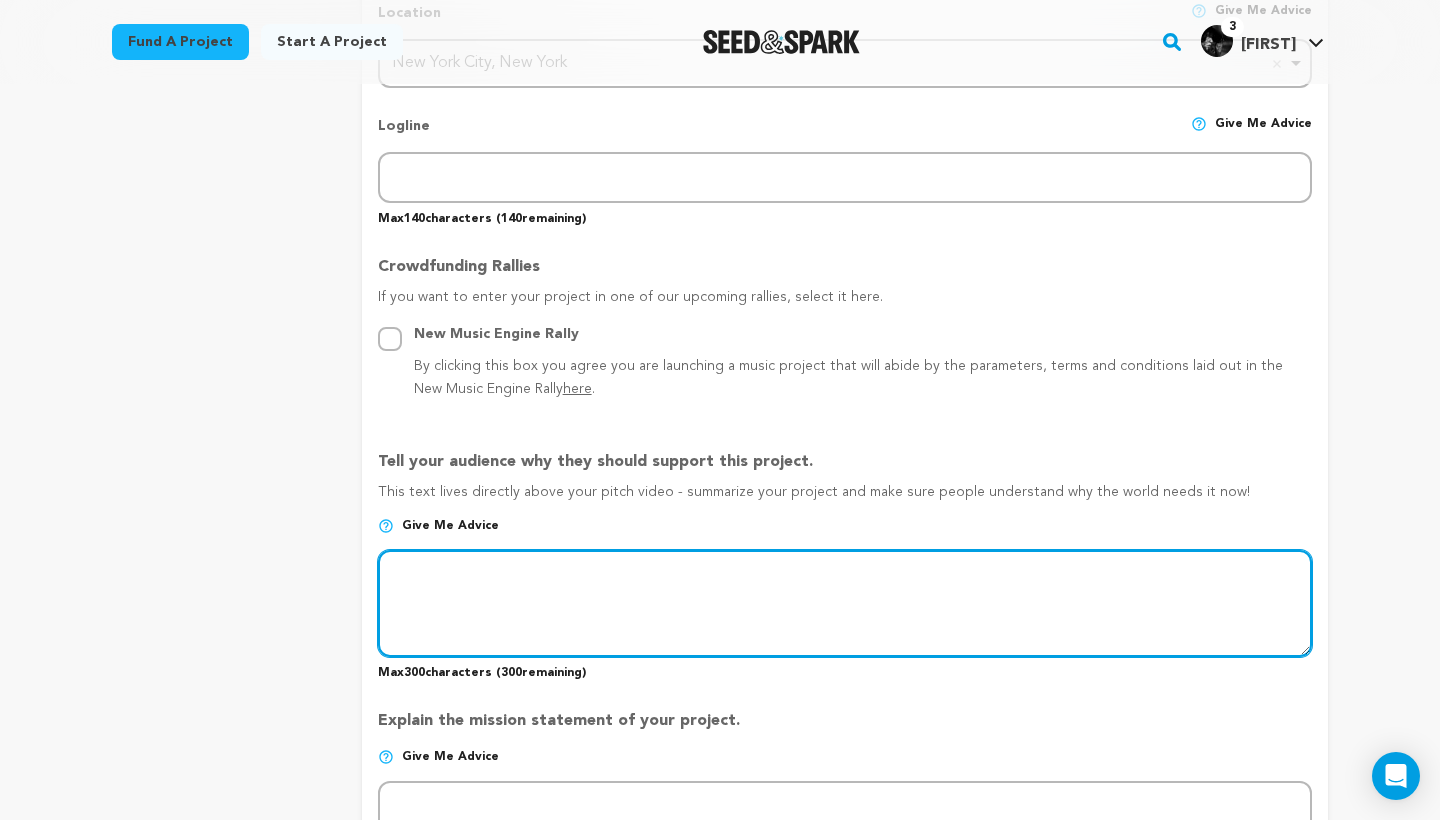 scroll, scrollTop: 933, scrollLeft: 0, axis: vertical 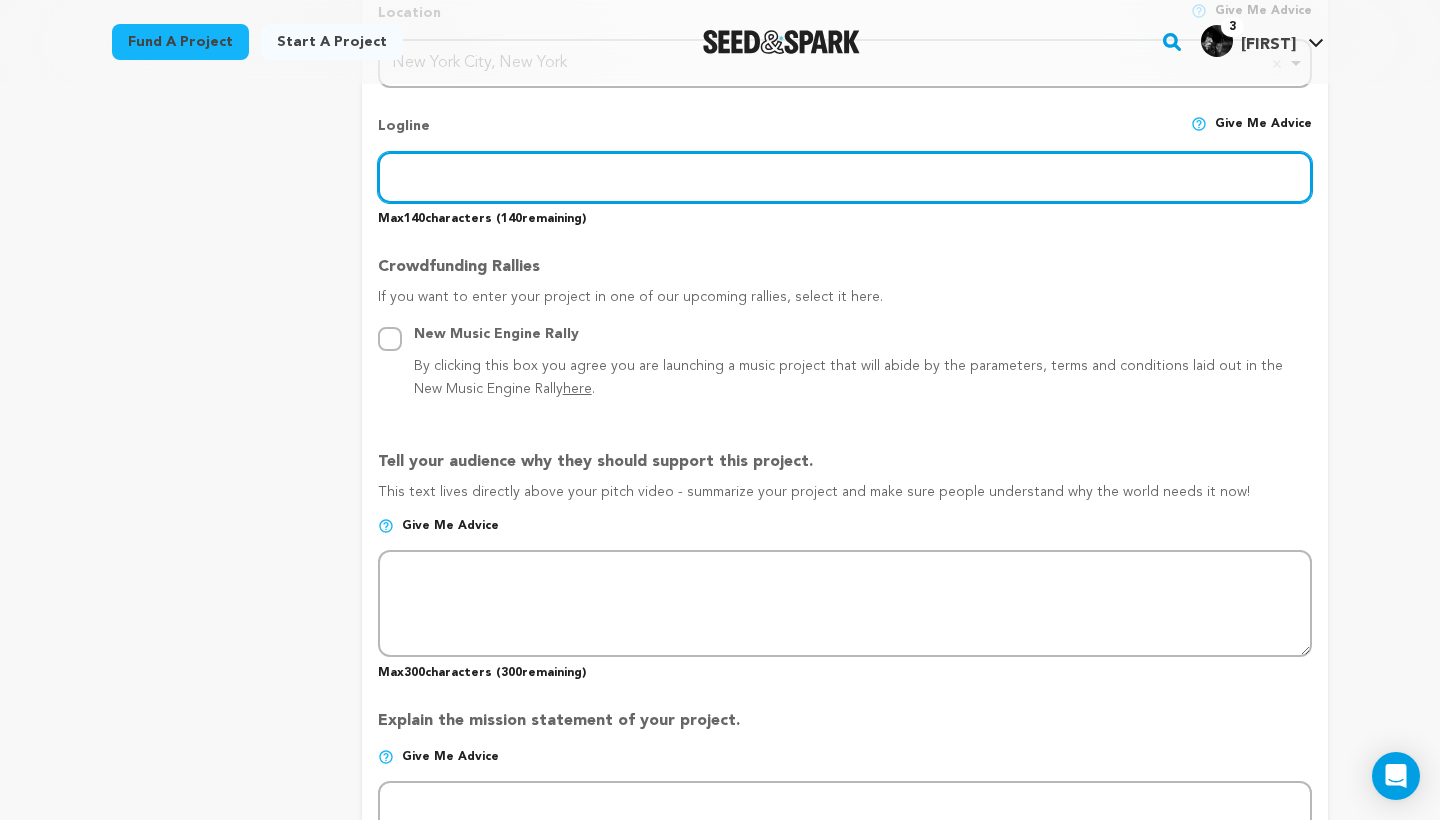 click at bounding box center (845, 177) 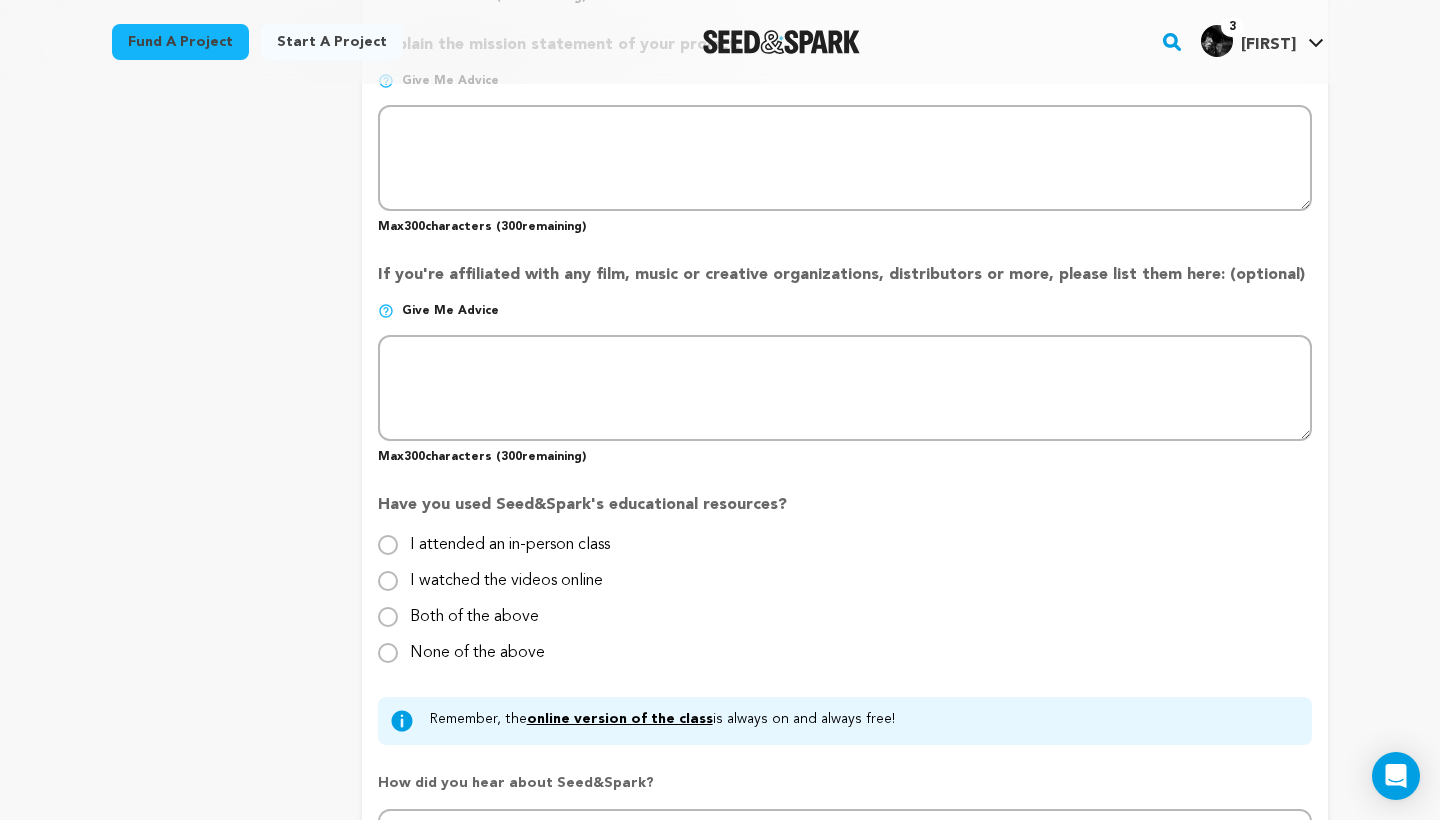 scroll, scrollTop: 1609, scrollLeft: 0, axis: vertical 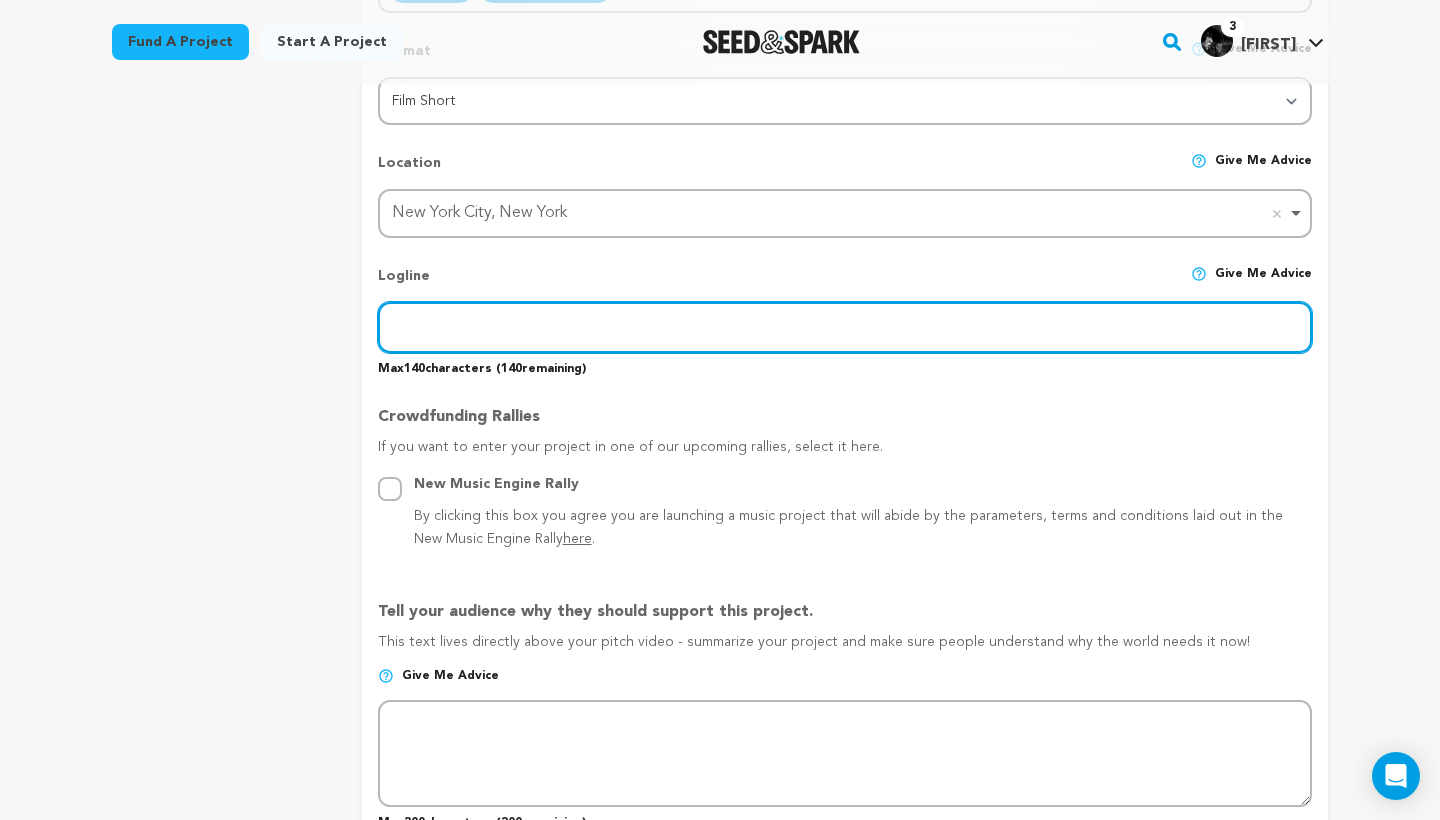 click at bounding box center (845, 327) 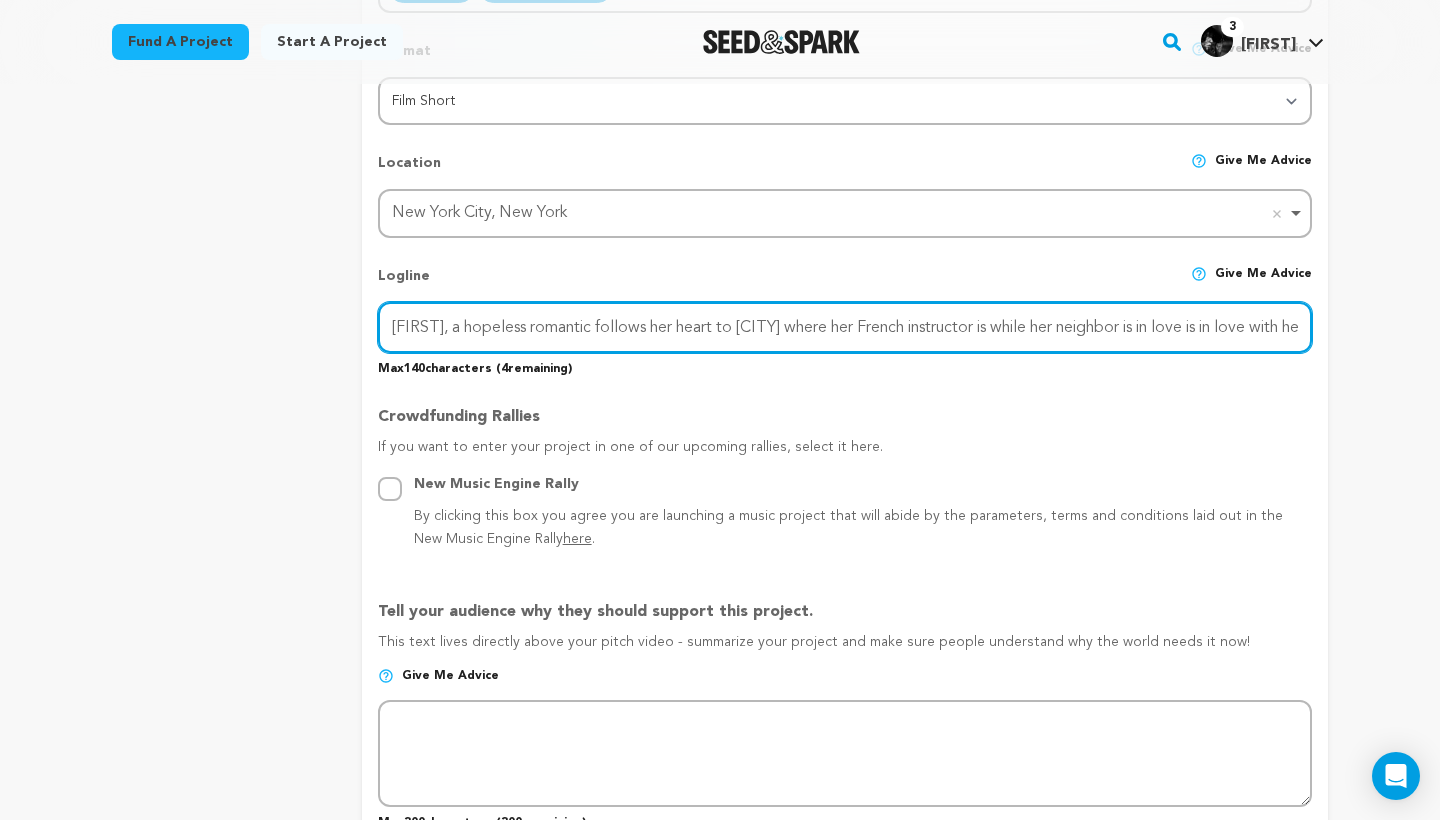type on "[FIRST], a hopeless romantic follows her heart to [CITY] where her French instructor is while at home in the states, her neighbor is in love with her." 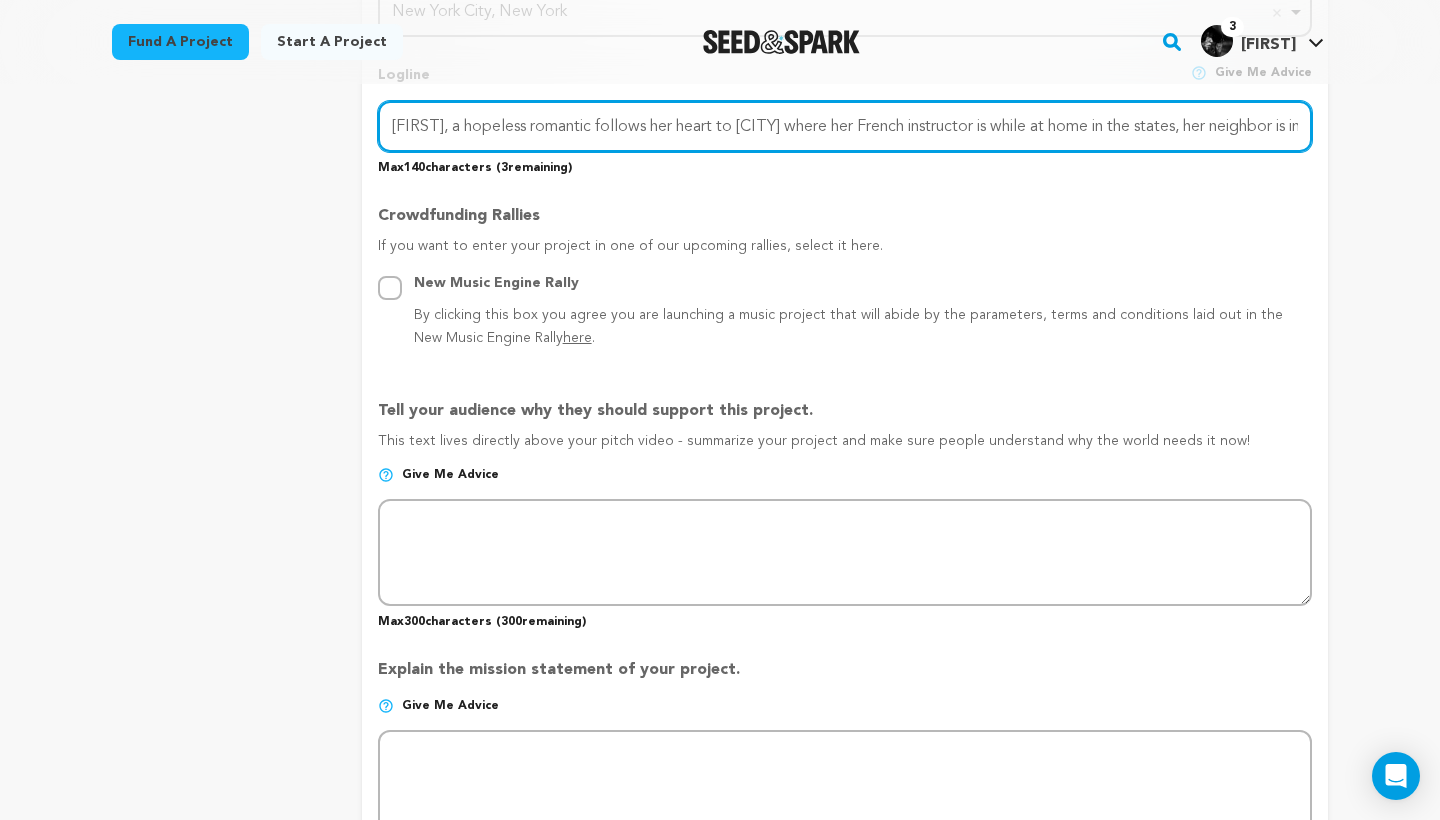 scroll, scrollTop: 989, scrollLeft: 0, axis: vertical 